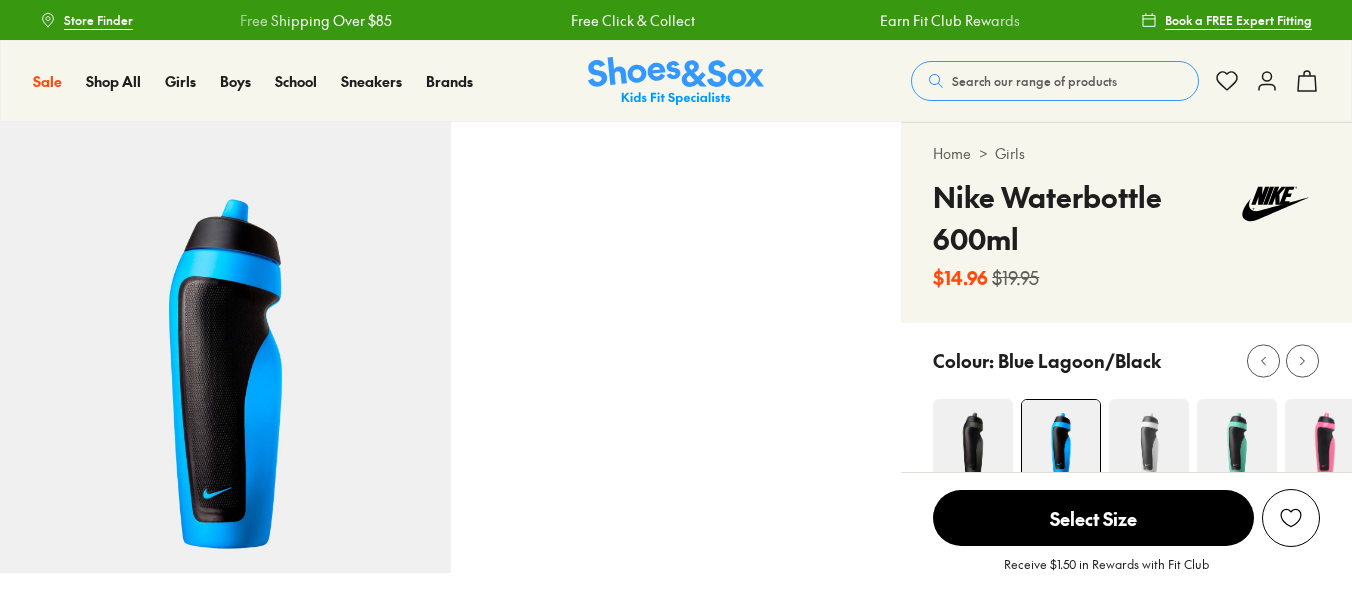 scroll, scrollTop: 0, scrollLeft: 0, axis: both 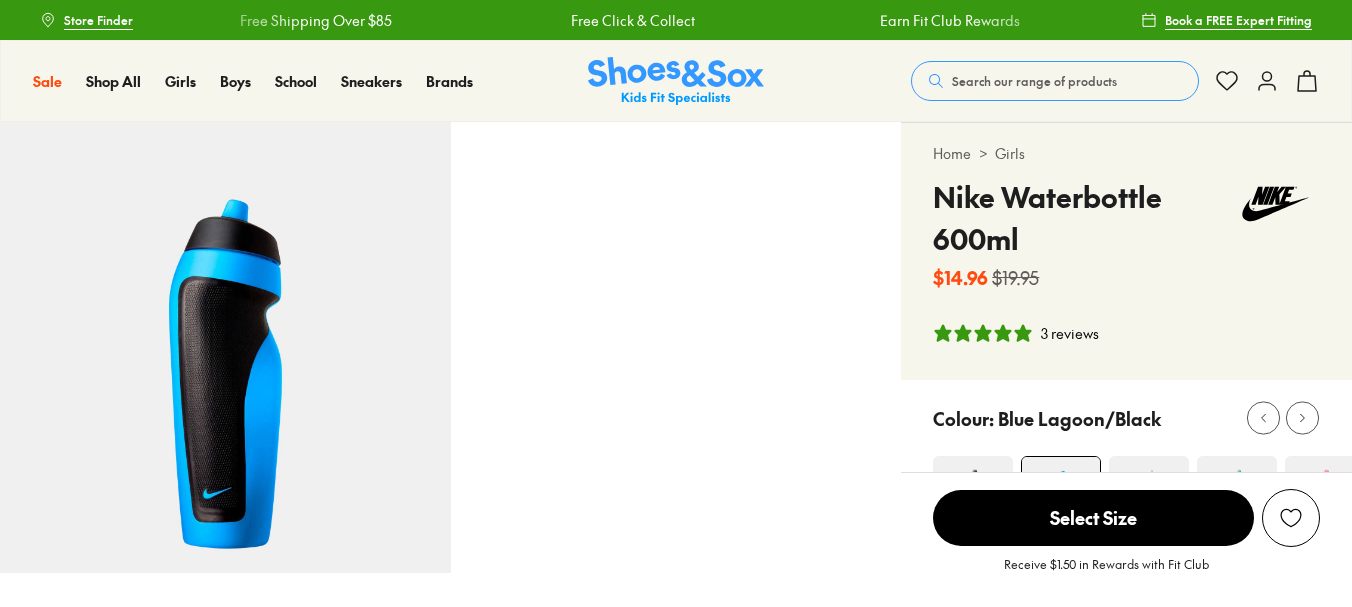 select on "*" 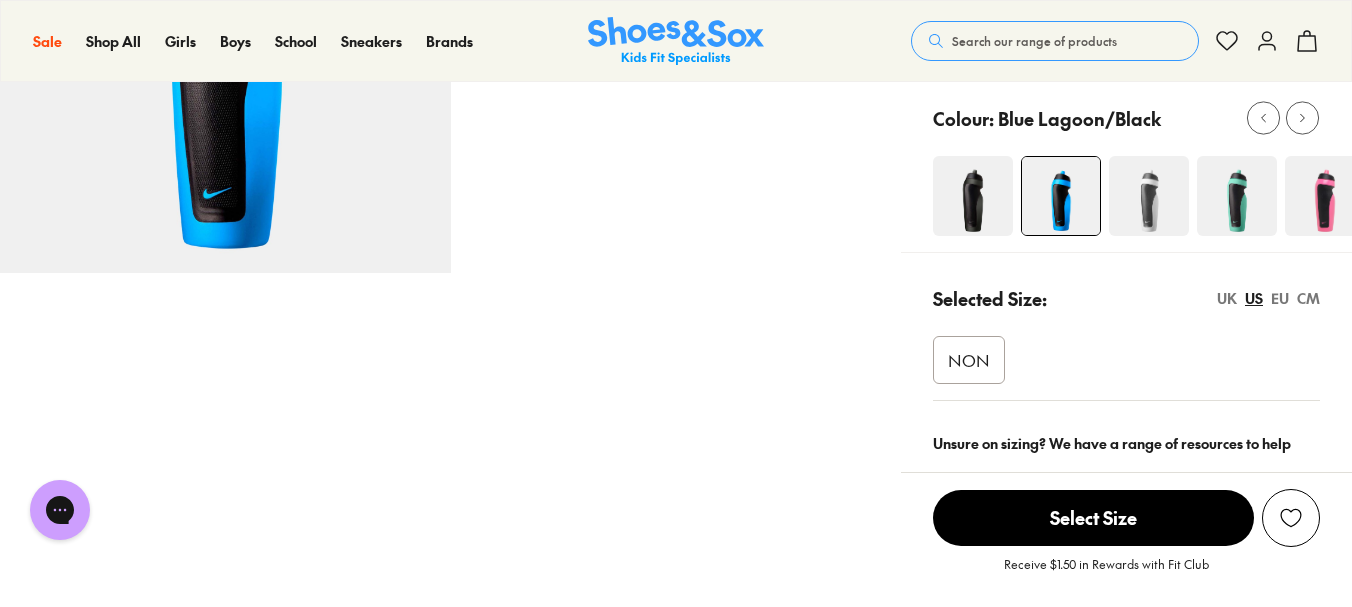 scroll, scrollTop: 0, scrollLeft: 0, axis: both 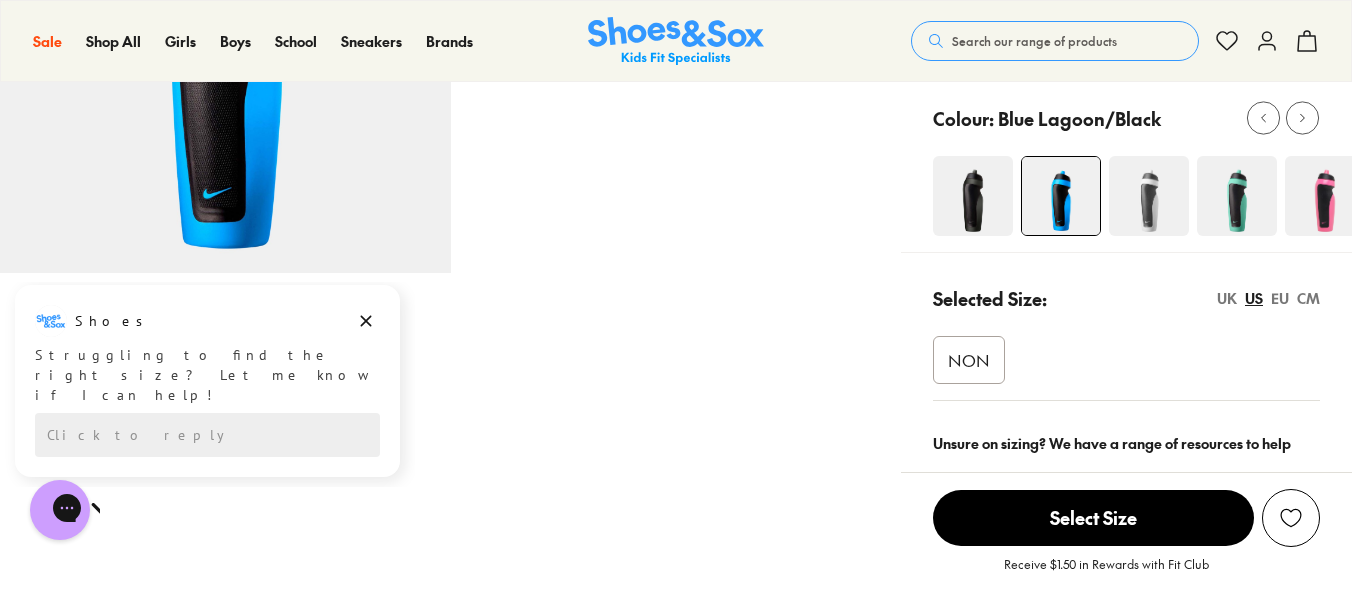 click at bounding box center [1237, 196] 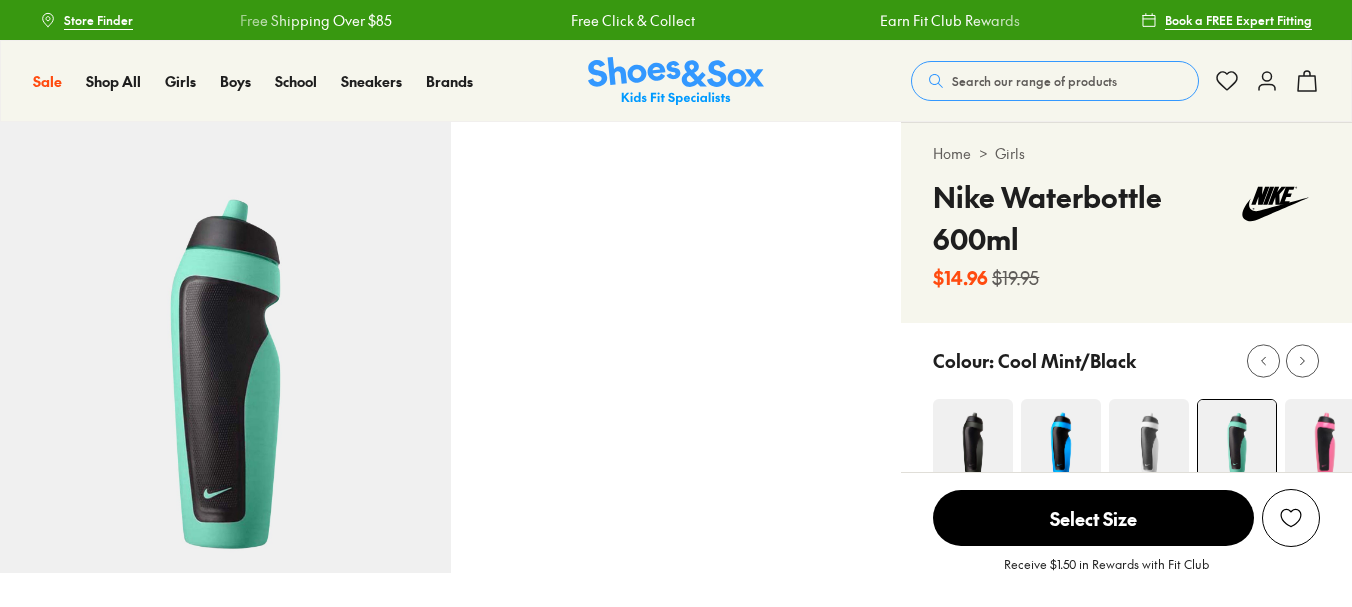 scroll, scrollTop: 0, scrollLeft: 0, axis: both 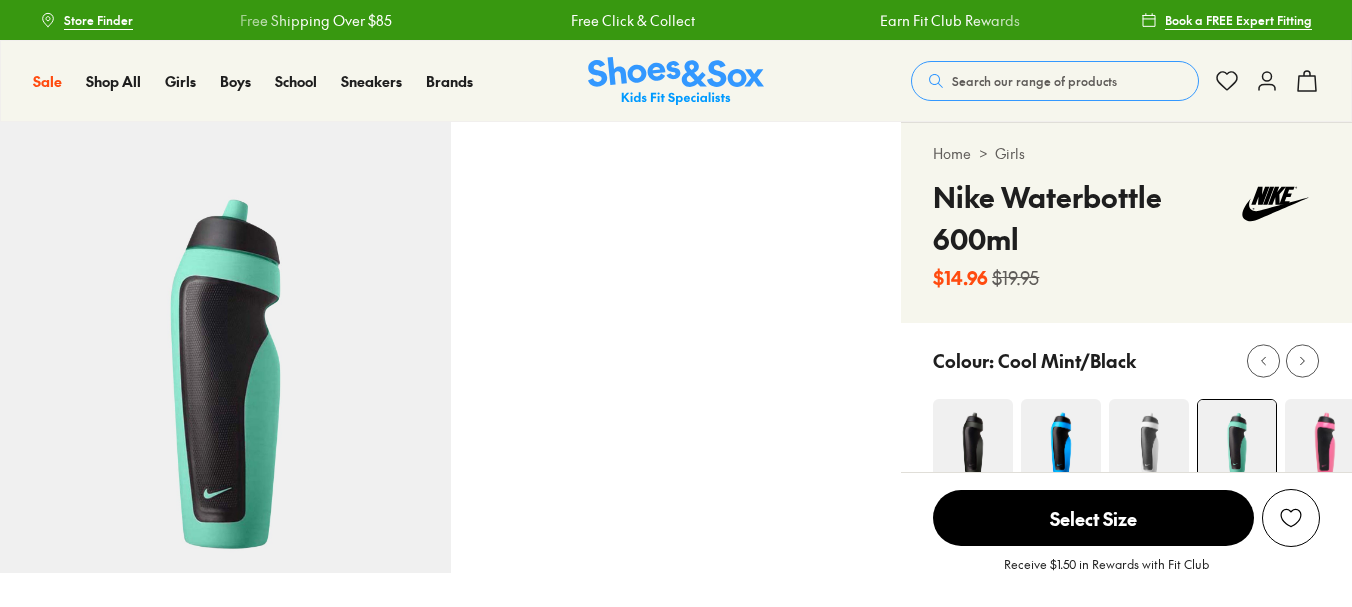 select on "*" 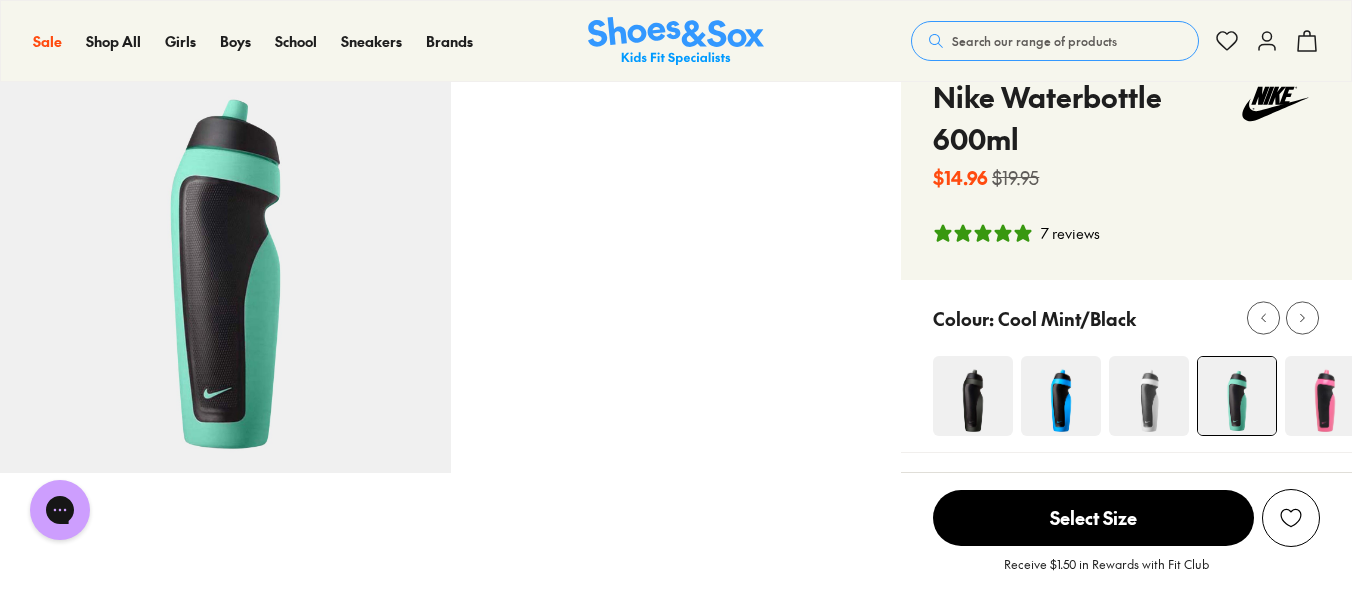 scroll, scrollTop: 200, scrollLeft: 0, axis: vertical 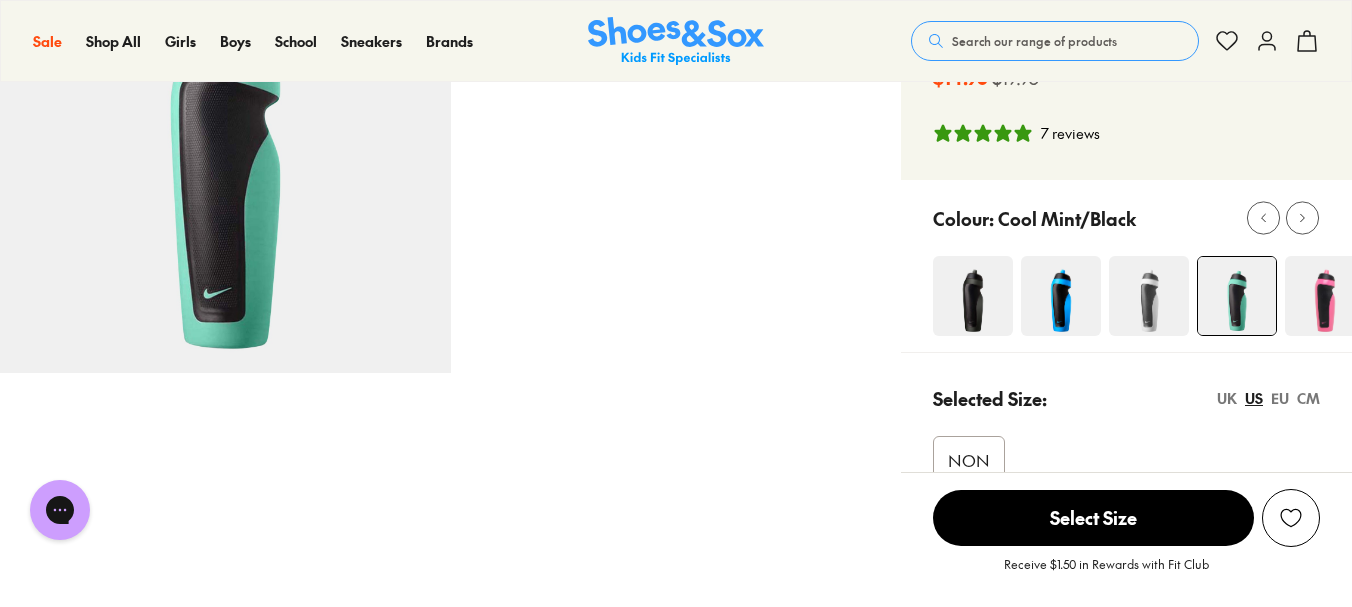 click on "Select Size" at bounding box center [1093, 518] 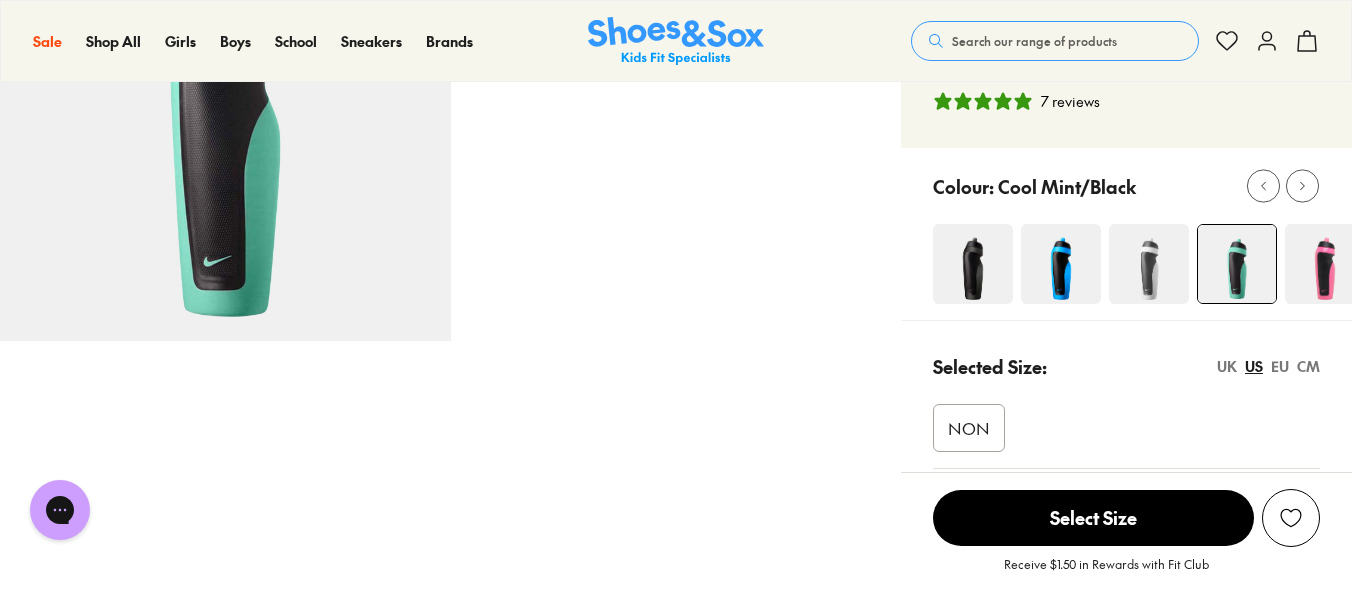 click at bounding box center [1061, 264] 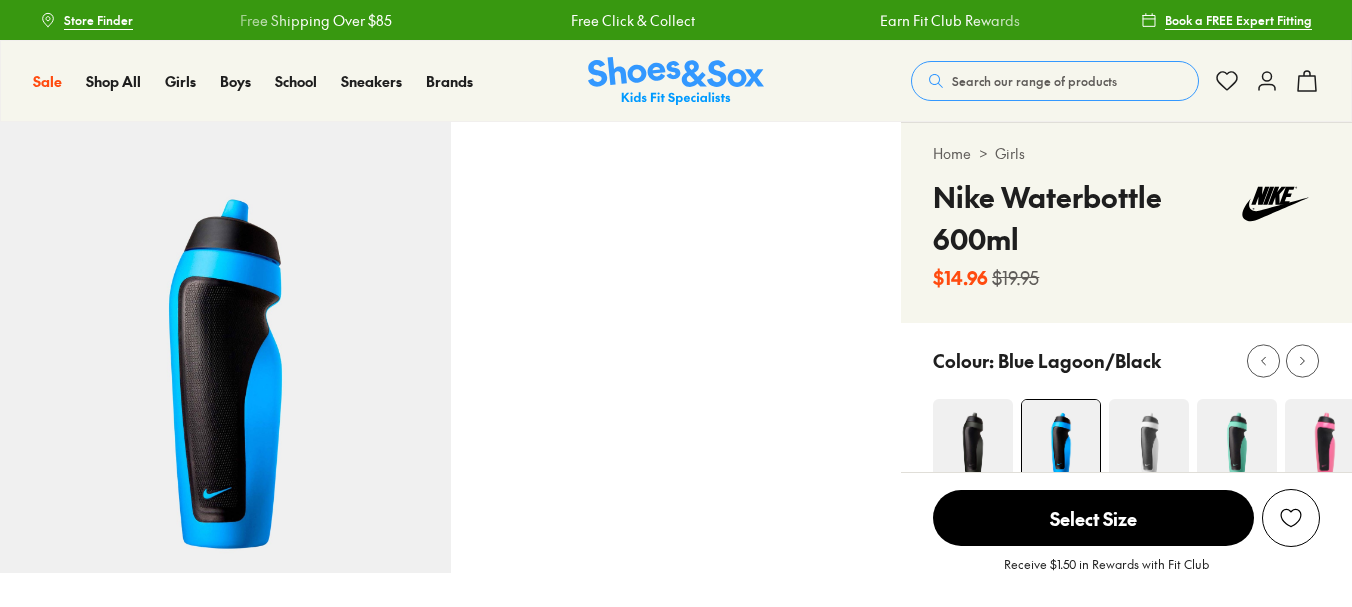 scroll, scrollTop: 0, scrollLeft: 0, axis: both 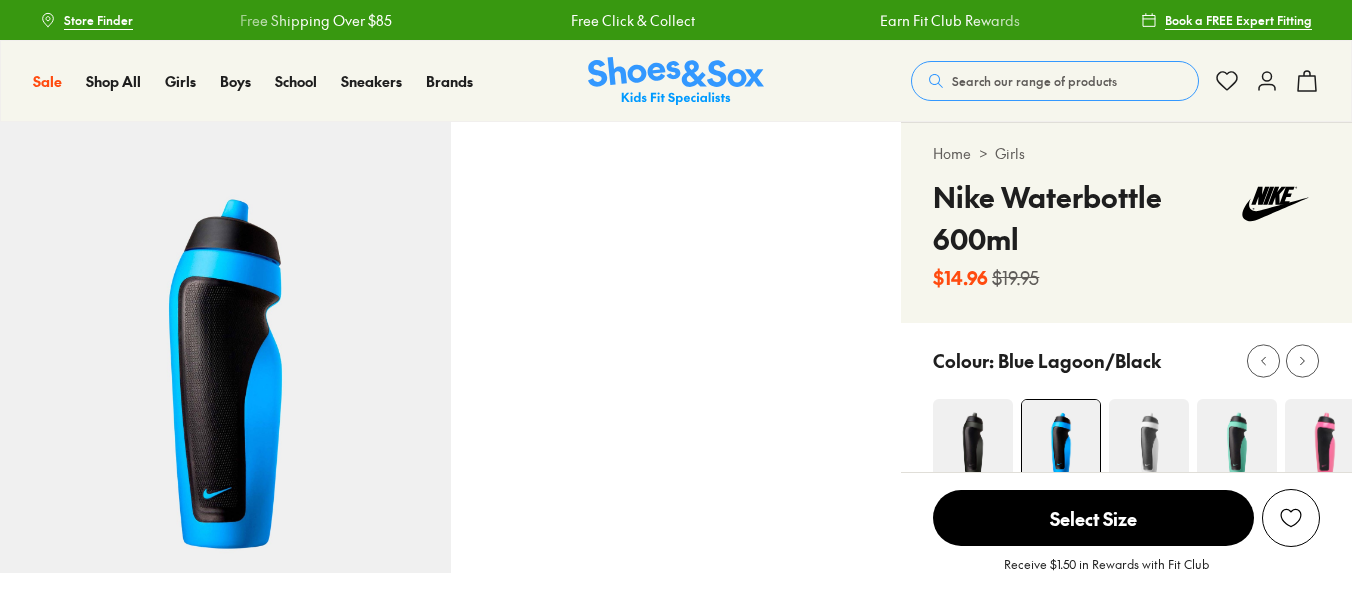 select on "*" 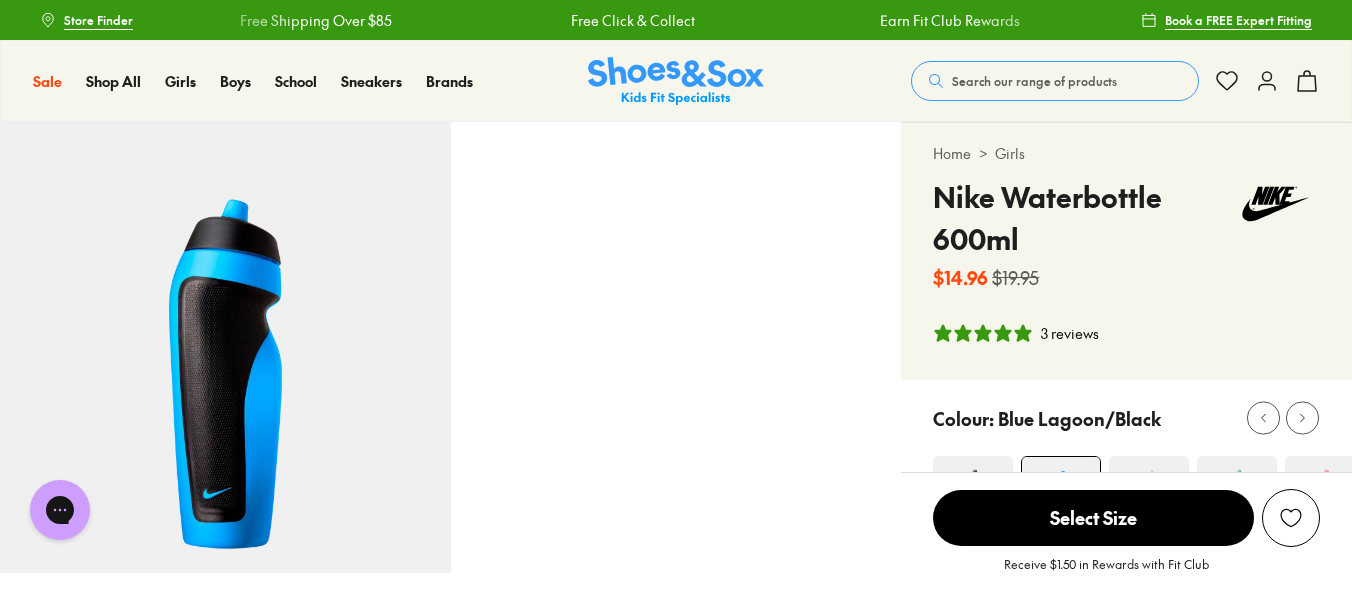 scroll, scrollTop: 0, scrollLeft: 0, axis: both 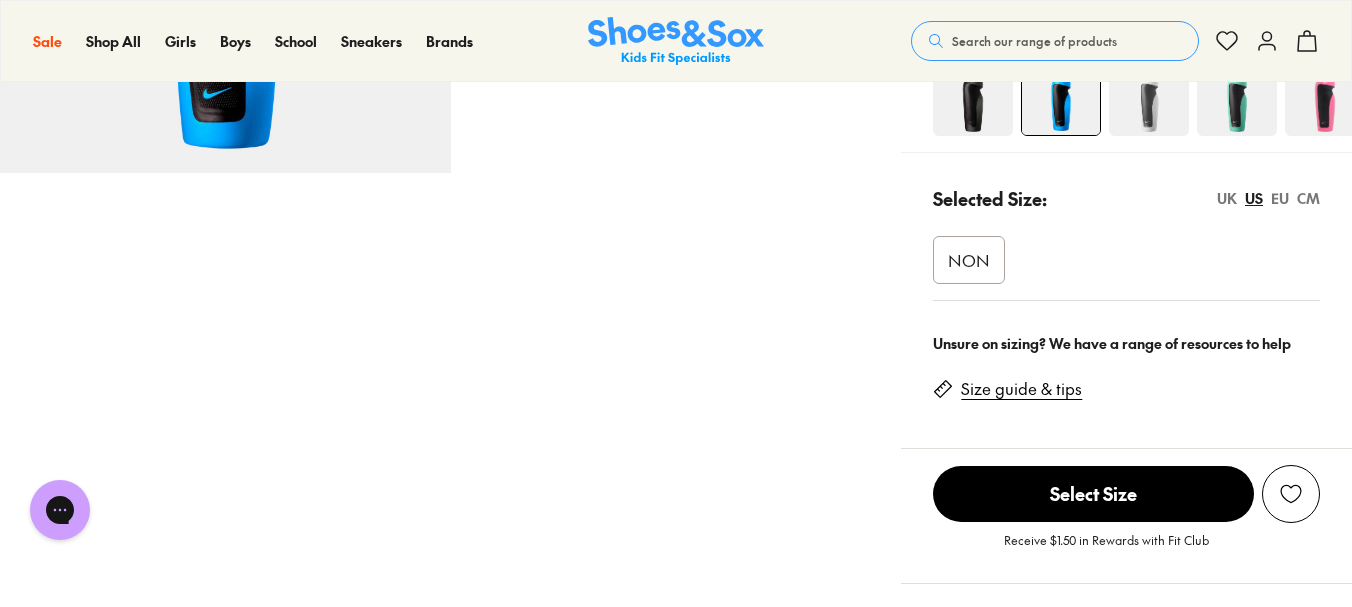 click on "Select Size" at bounding box center (1093, 494) 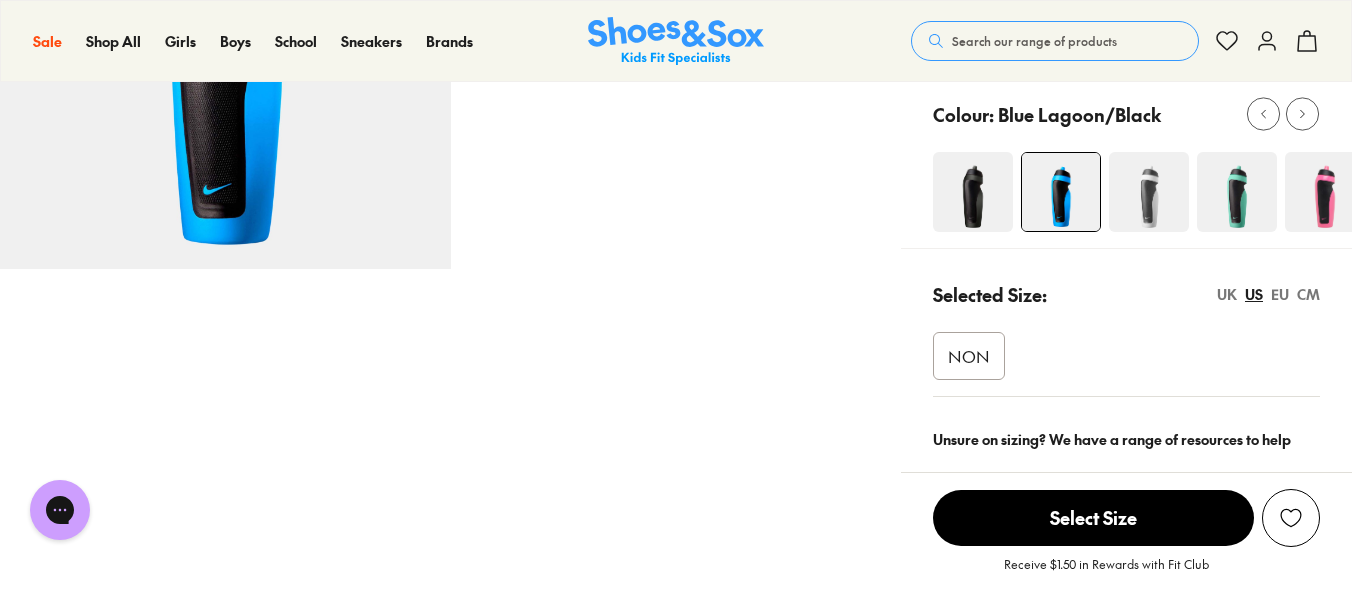 scroll, scrollTop: 232, scrollLeft: 0, axis: vertical 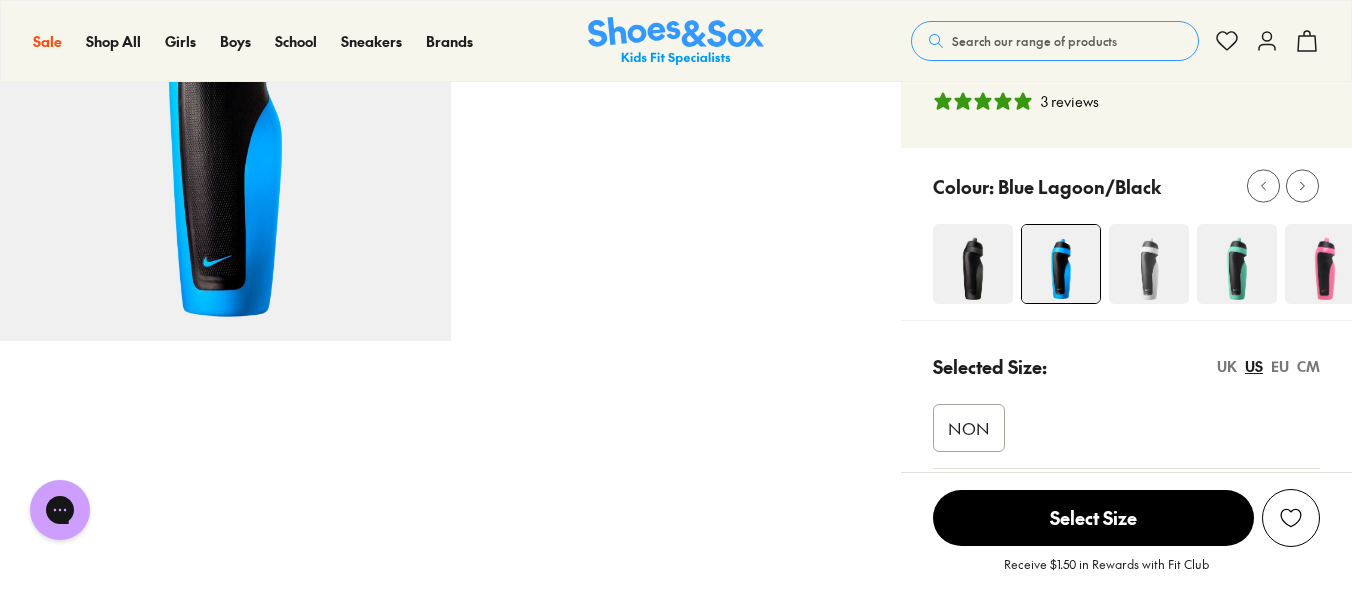 click on "NON" at bounding box center (969, 428) 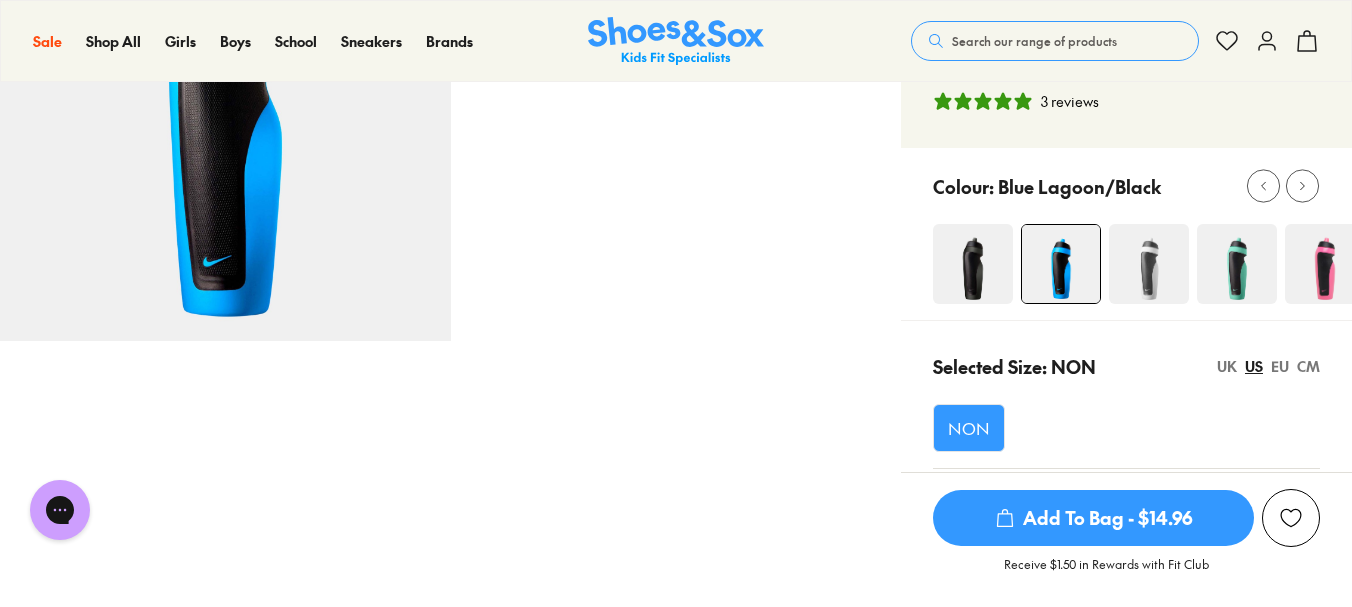 click on "Add To Bag - $14.96" at bounding box center (1093, 518) 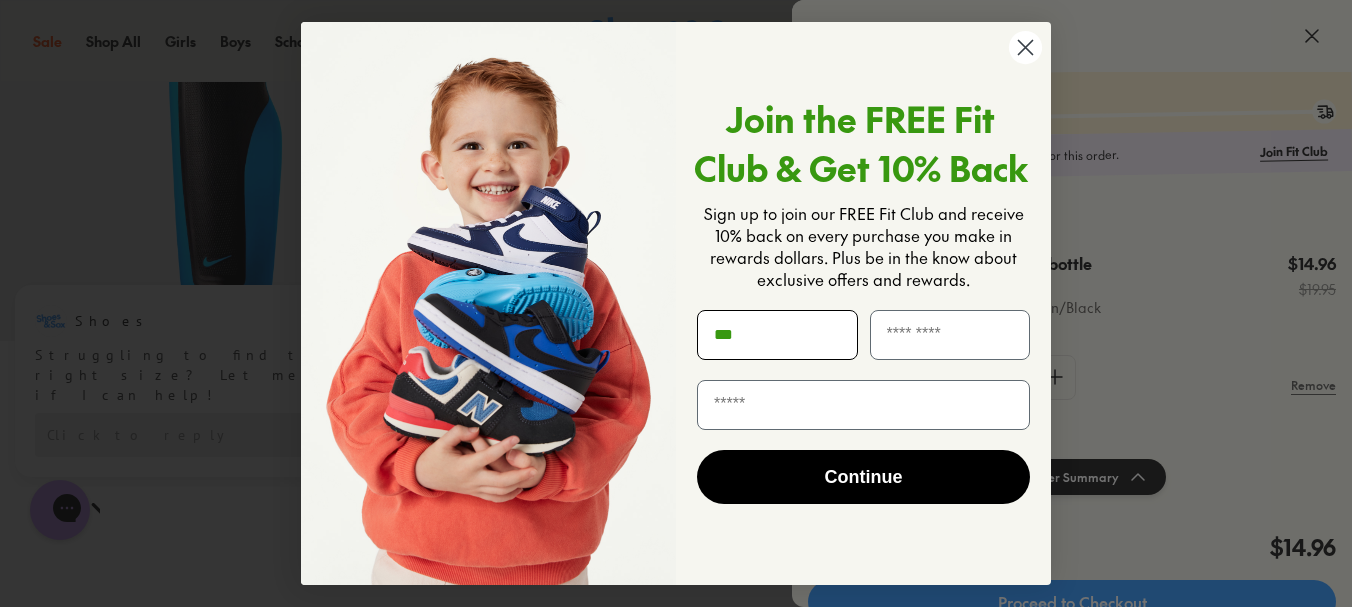 type on "******" 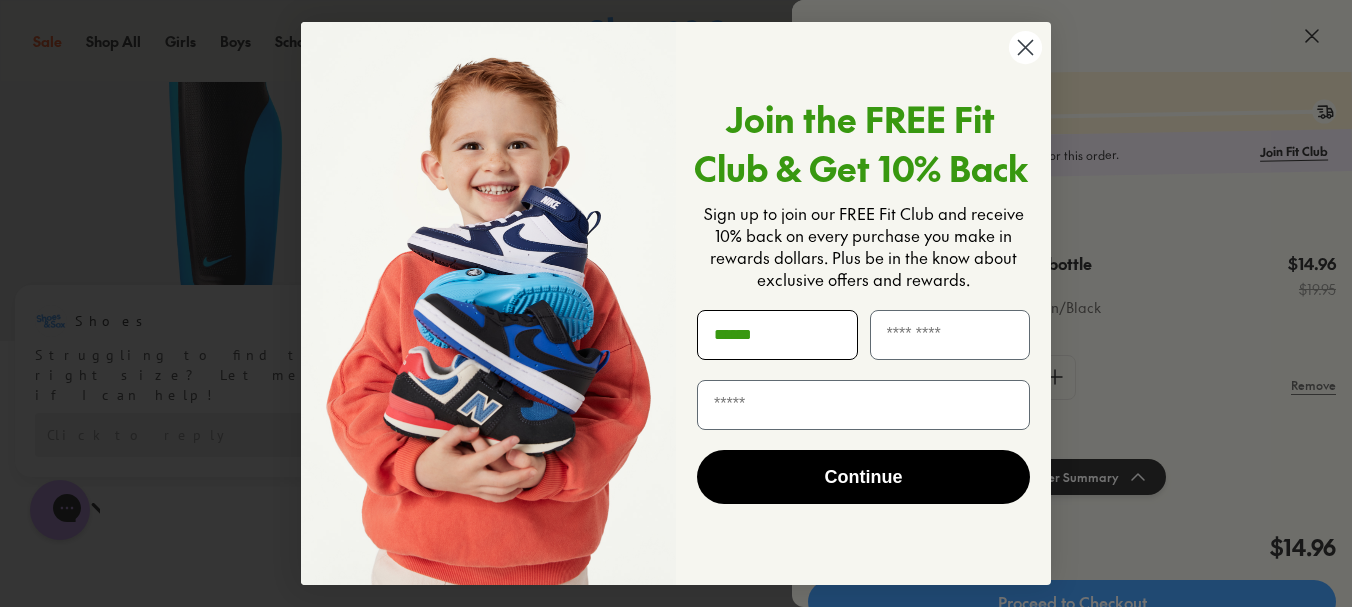 type on "******" 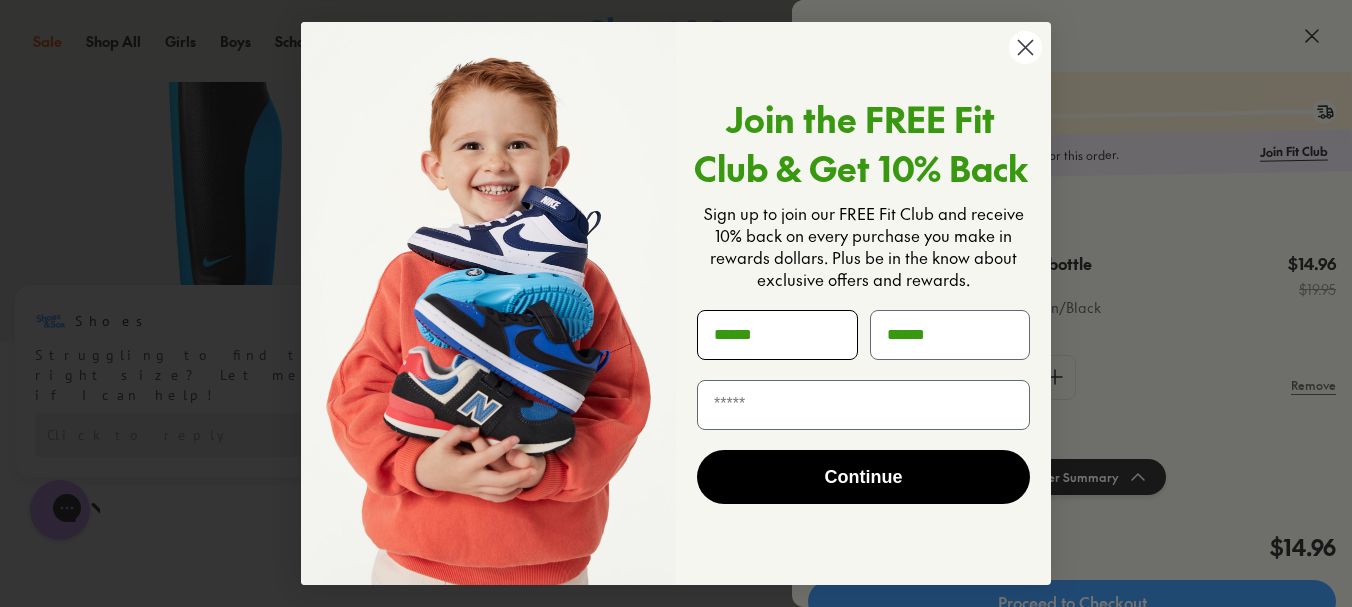 type on "**********" 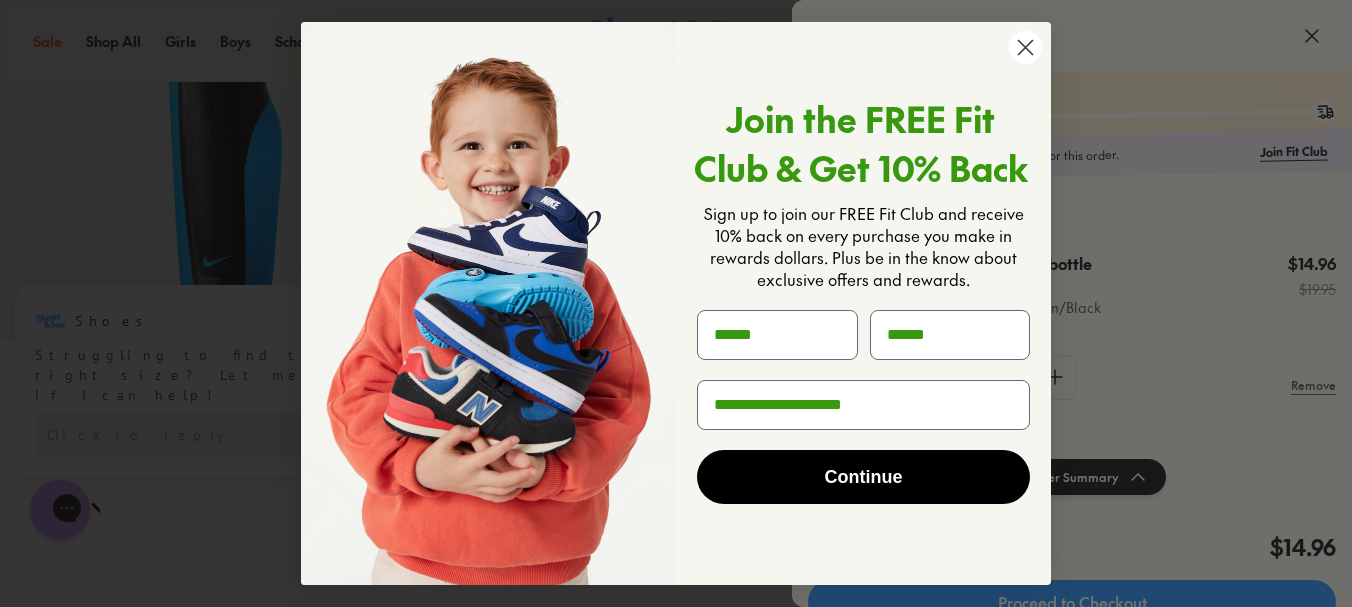 click on "Continue" at bounding box center [863, 477] 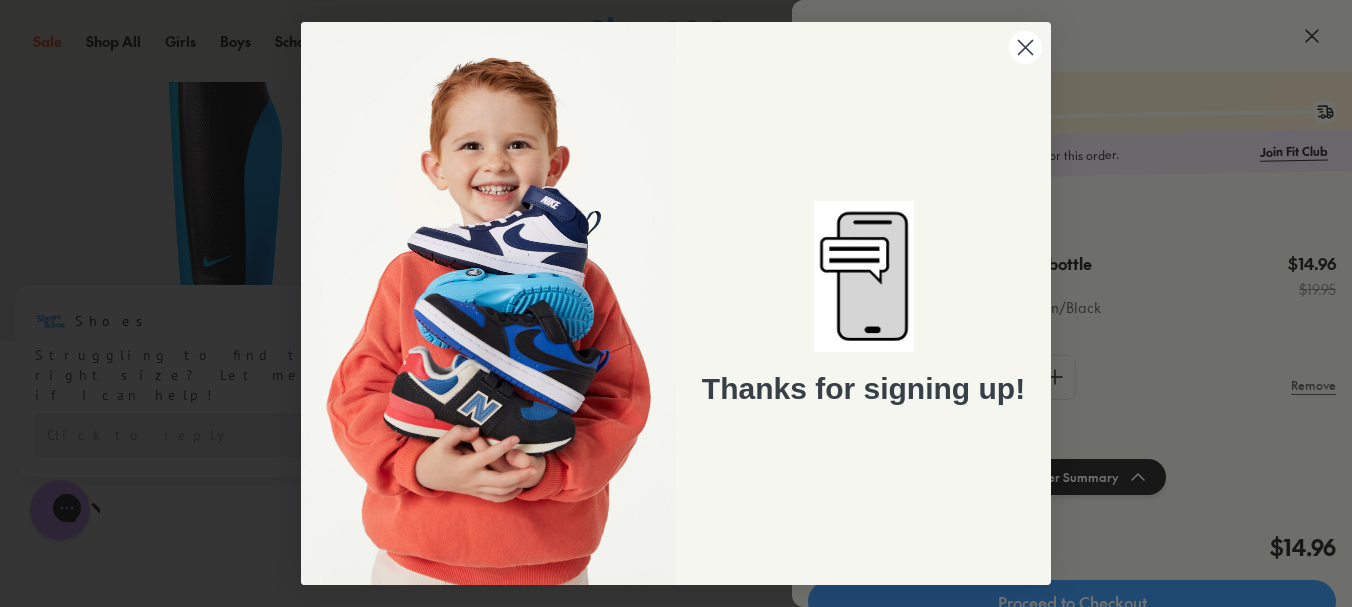 click 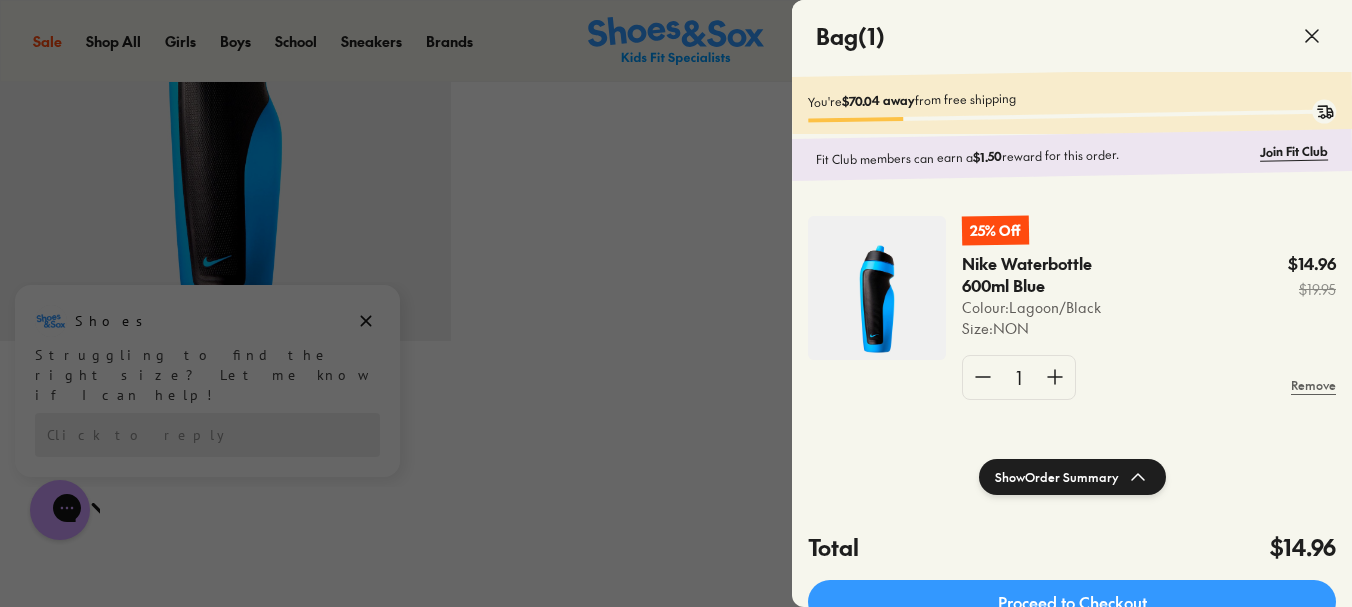 click 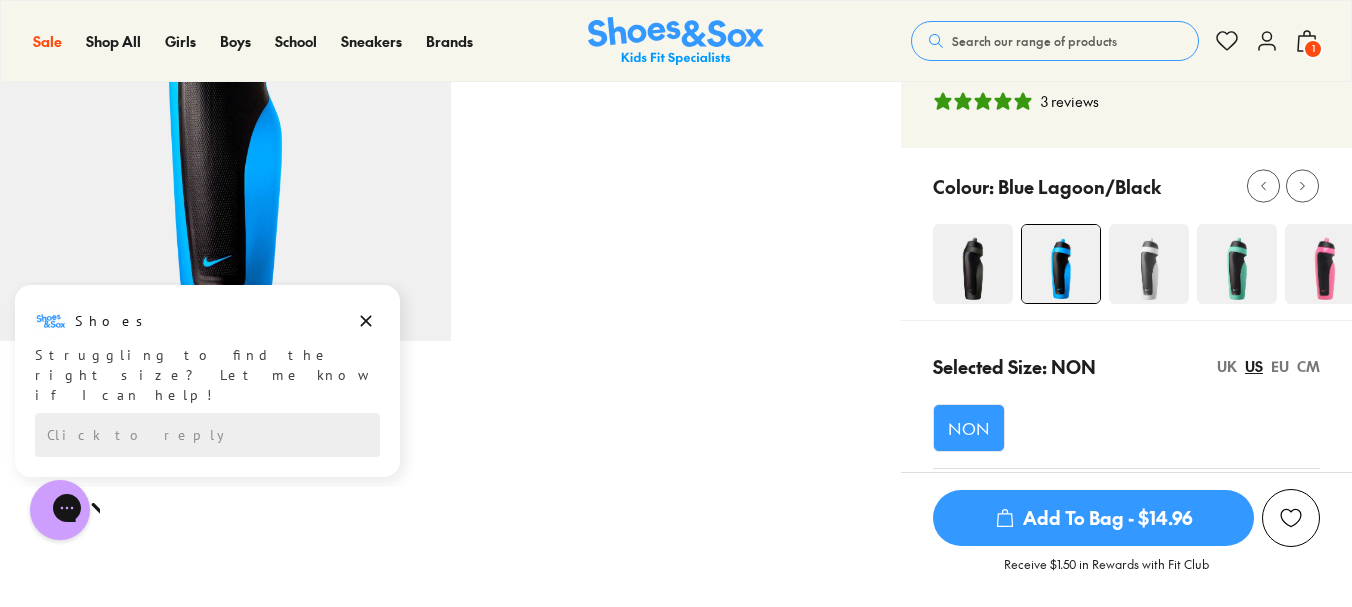 click at bounding box center [1237, 264] 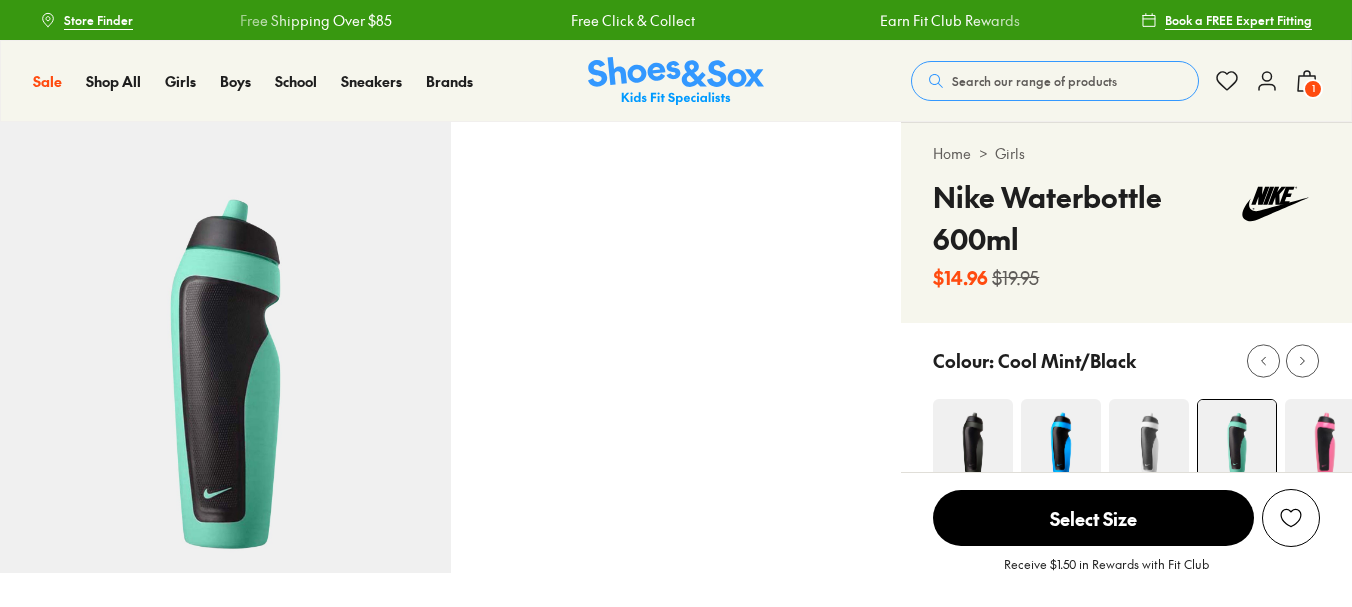 scroll, scrollTop: 0, scrollLeft: 0, axis: both 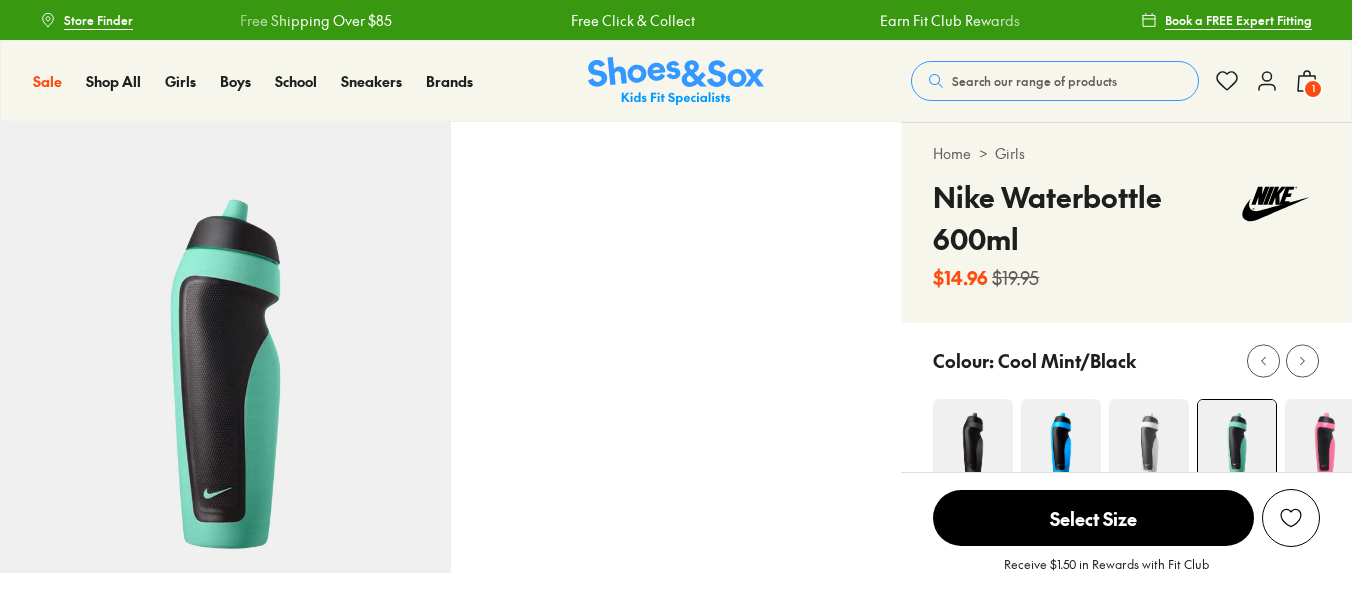 select on "*" 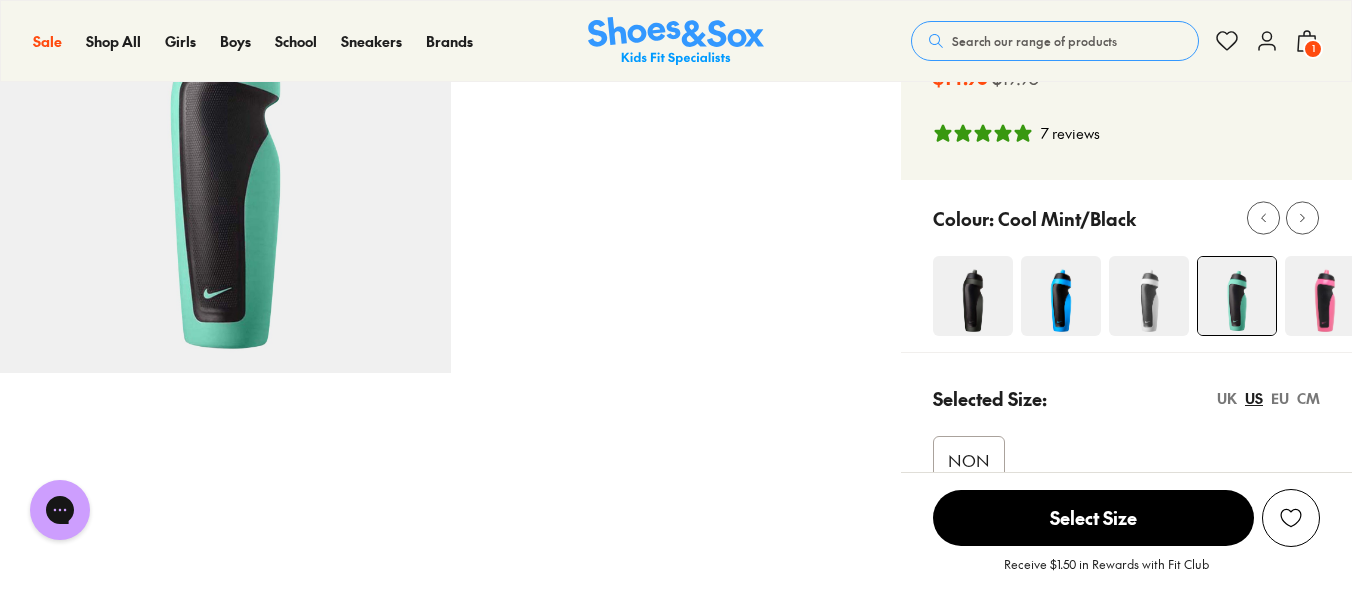 scroll, scrollTop: 0, scrollLeft: 0, axis: both 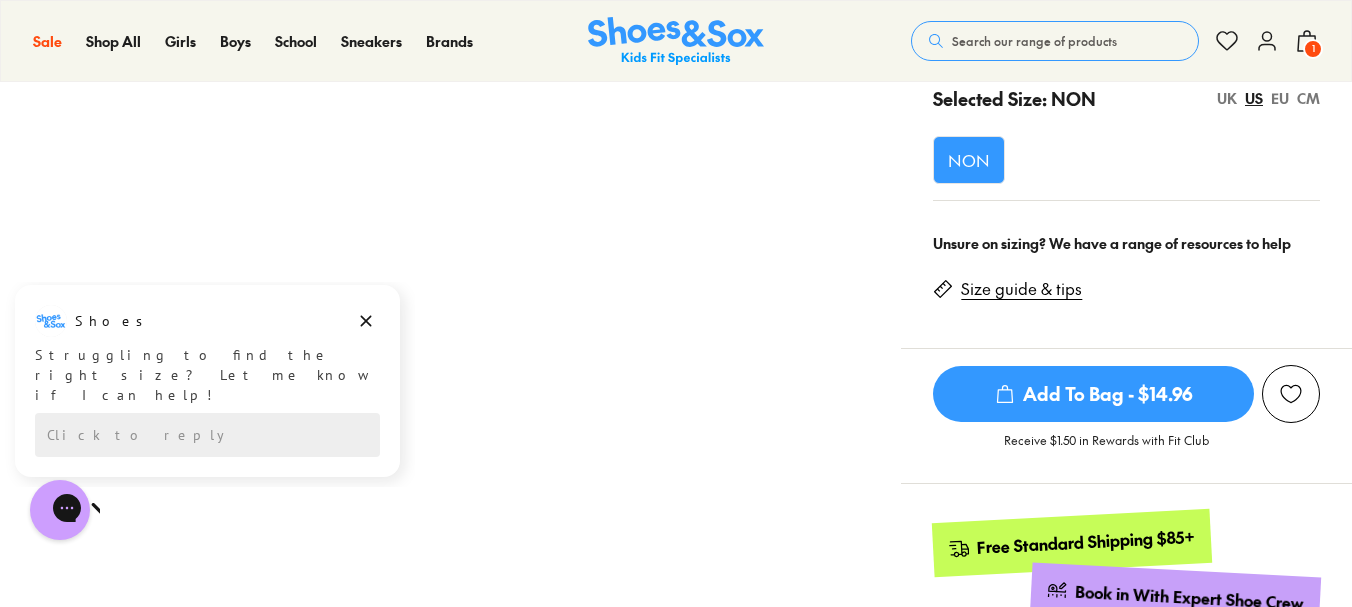 click on "Add To Bag - $14.96" at bounding box center (1093, 394) 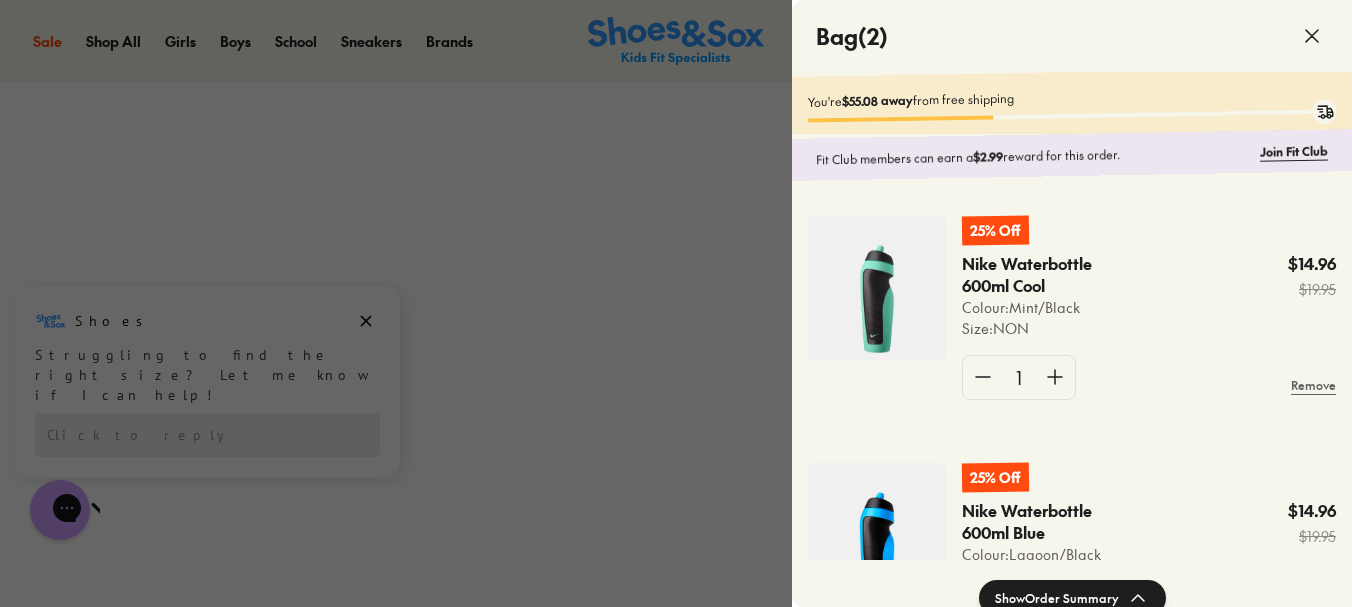 click 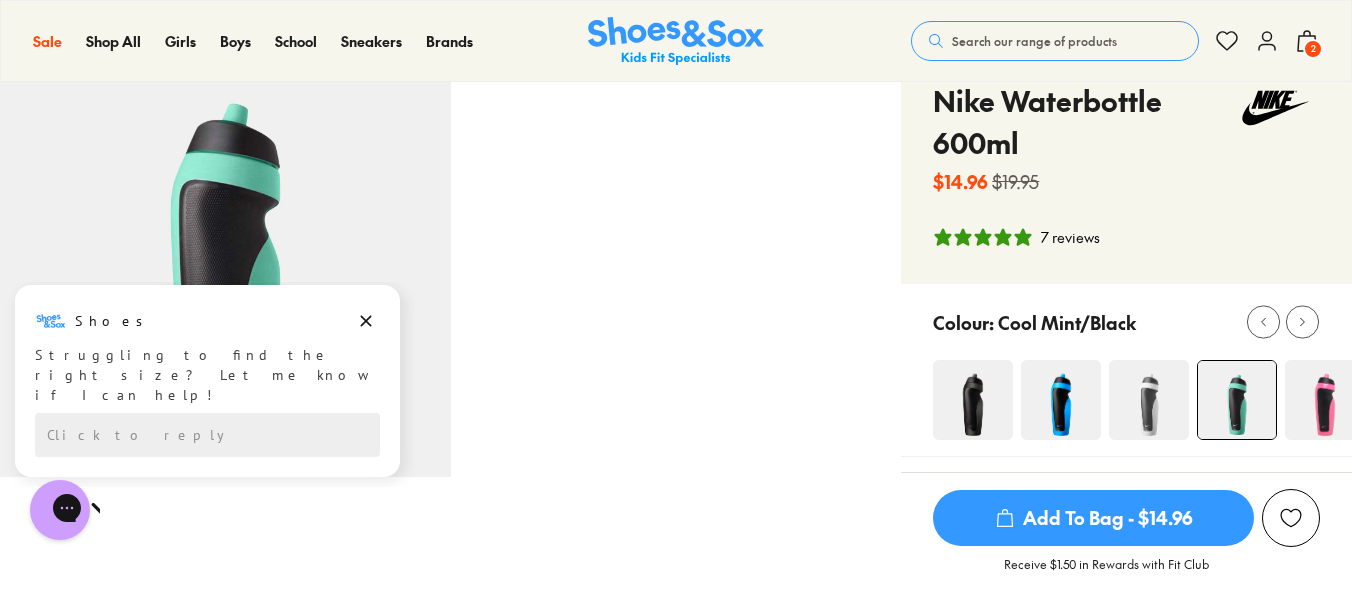 scroll, scrollTop: 0, scrollLeft: 0, axis: both 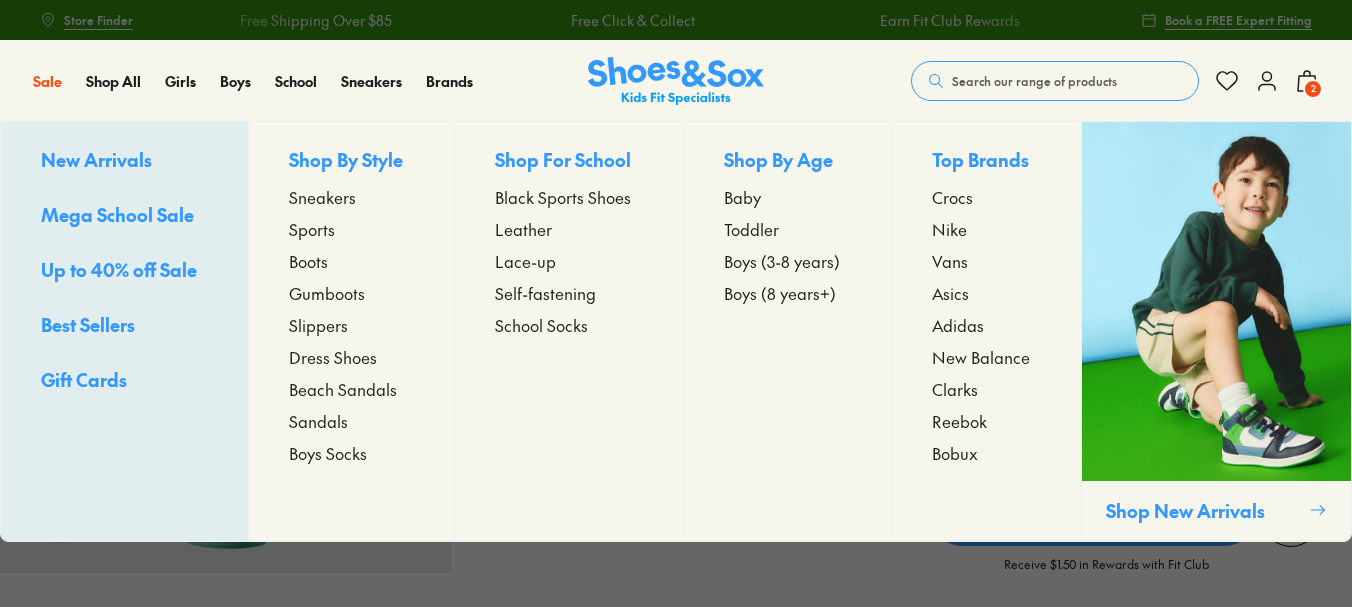 click on "Sneakers" at bounding box center [322, 197] 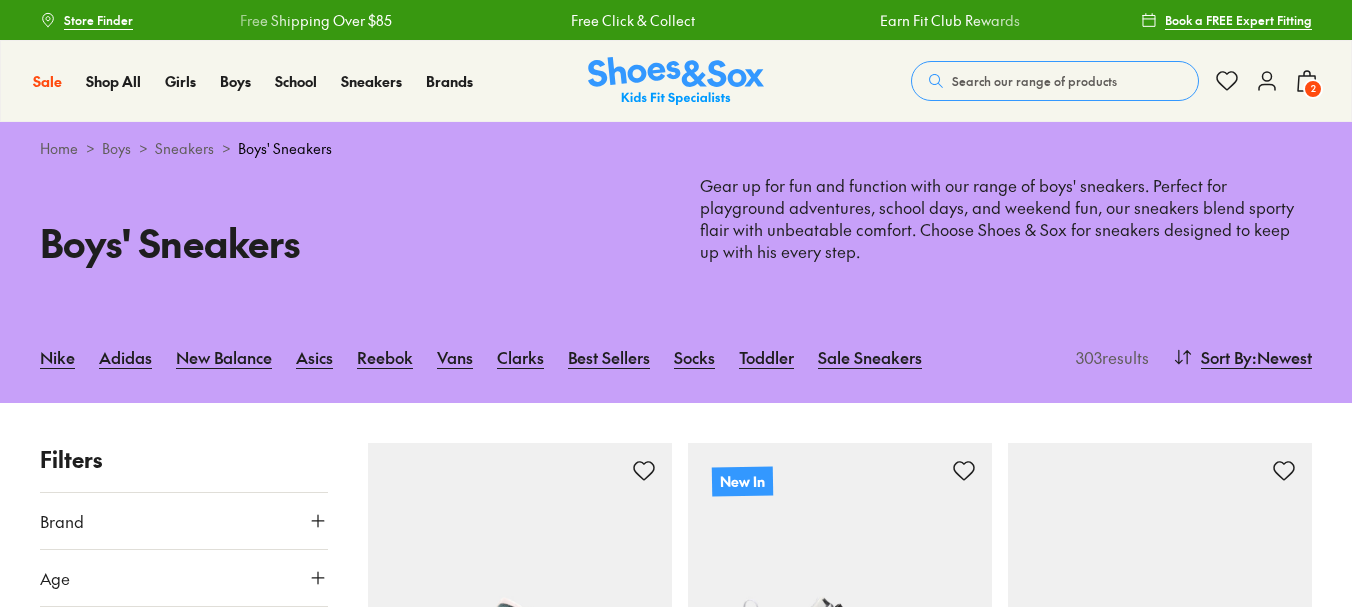 scroll, scrollTop: 300, scrollLeft: 0, axis: vertical 